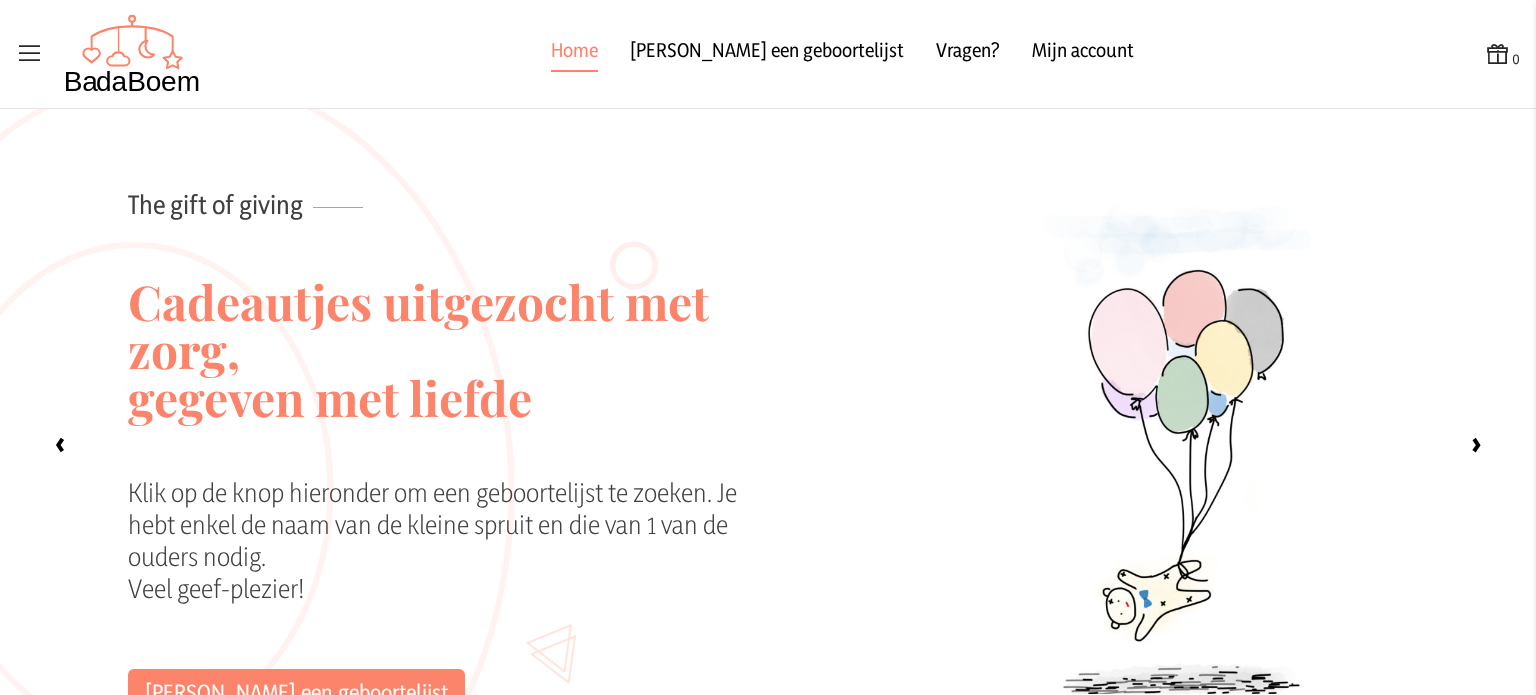 scroll, scrollTop: 0, scrollLeft: 0, axis: both 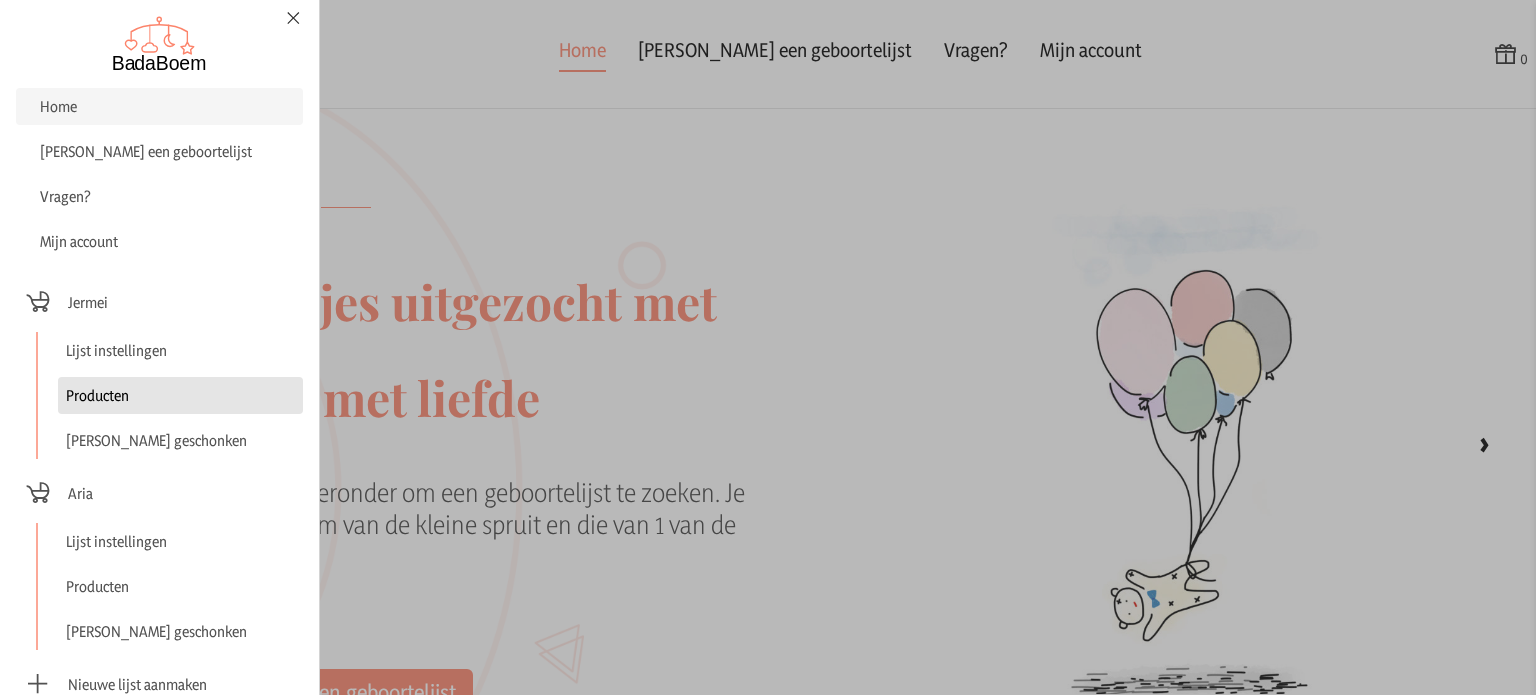 click on "Producten" at bounding box center [180, 395] 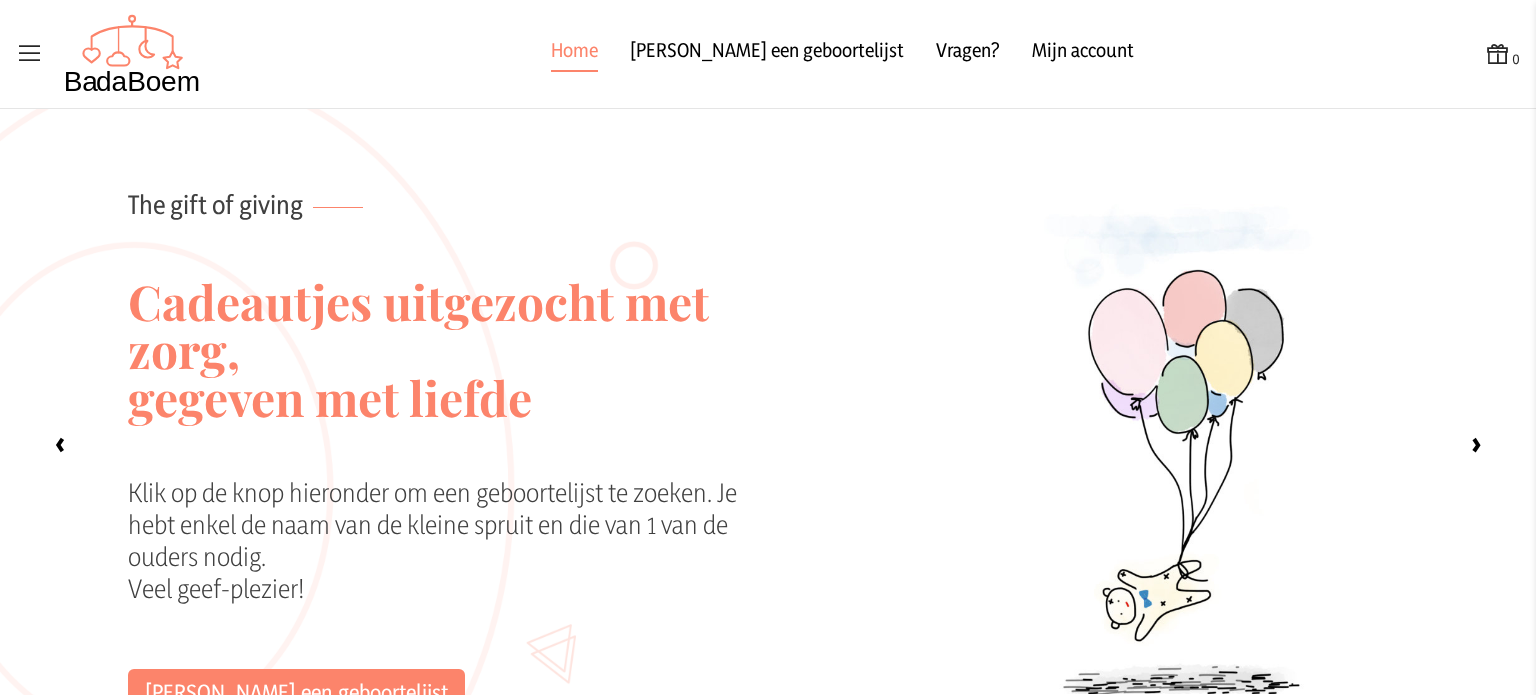 checkbox on "false" 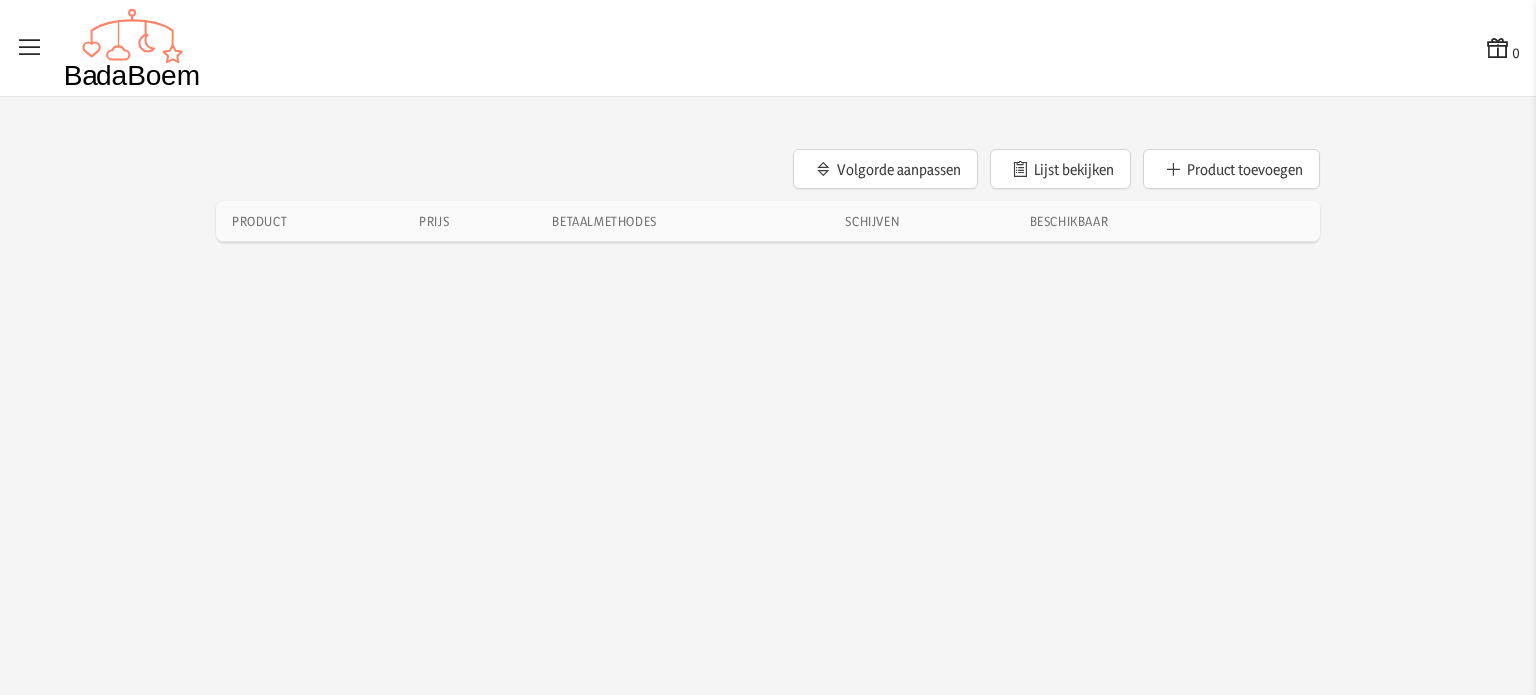 scroll, scrollTop: 0, scrollLeft: 0, axis: both 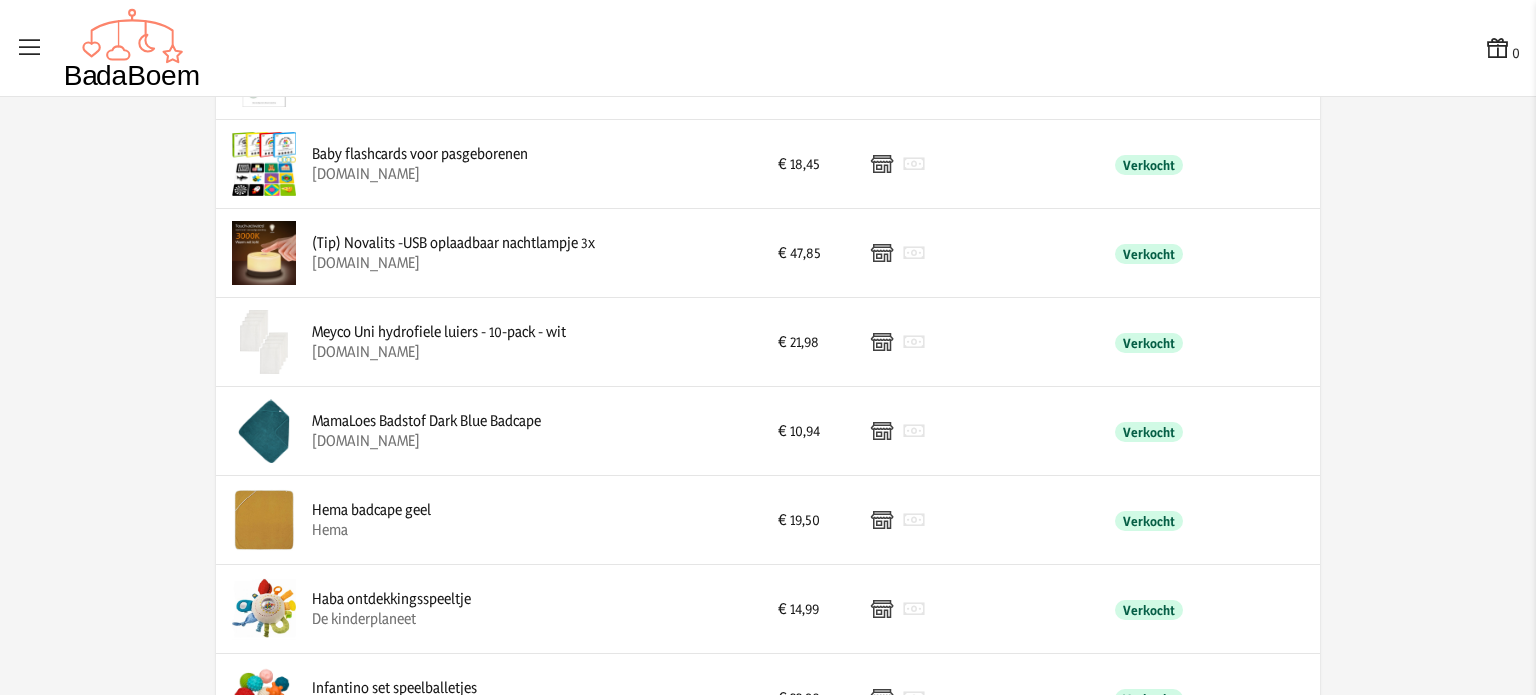 click on "MamaLoes Badstof Dark Blue Badcape" at bounding box center (426, 421) 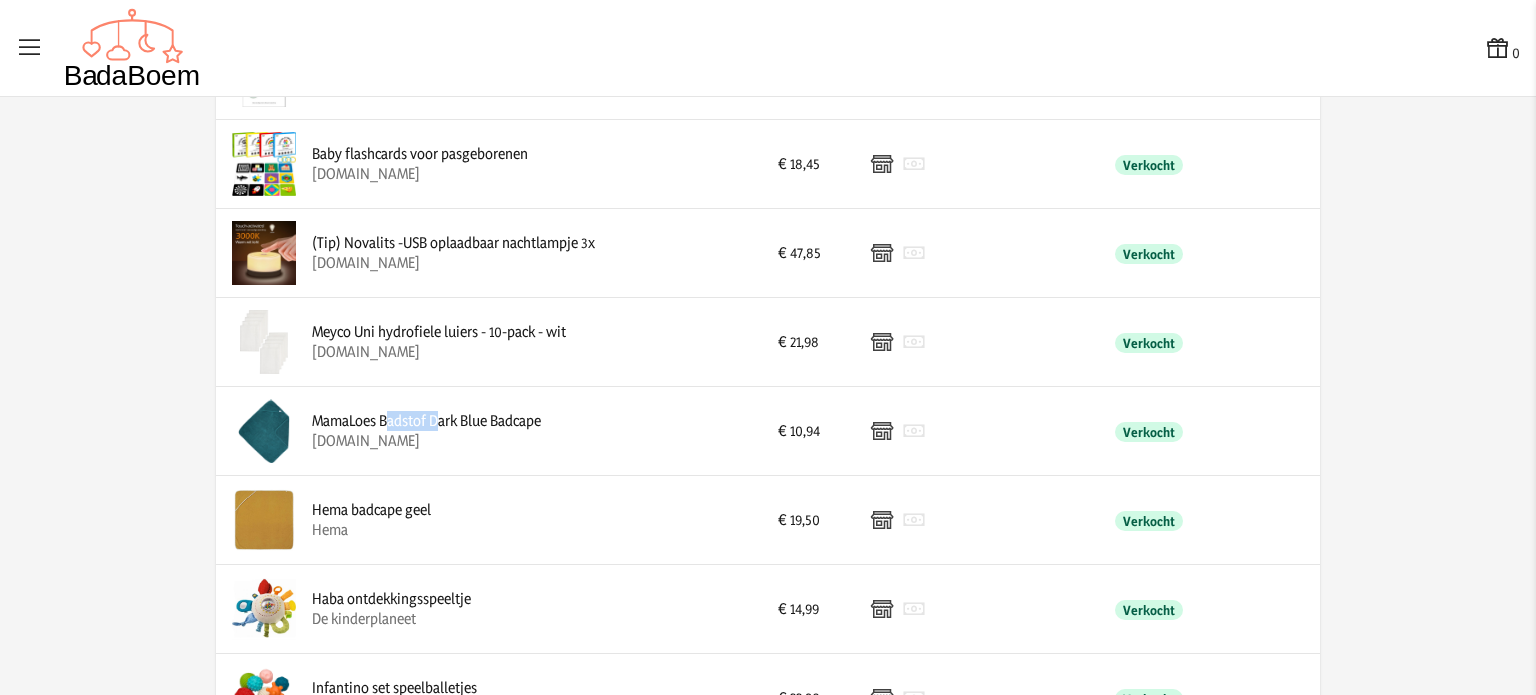 click on "MamaLoes Badstof Dark Blue Badcape" at bounding box center [426, 421] 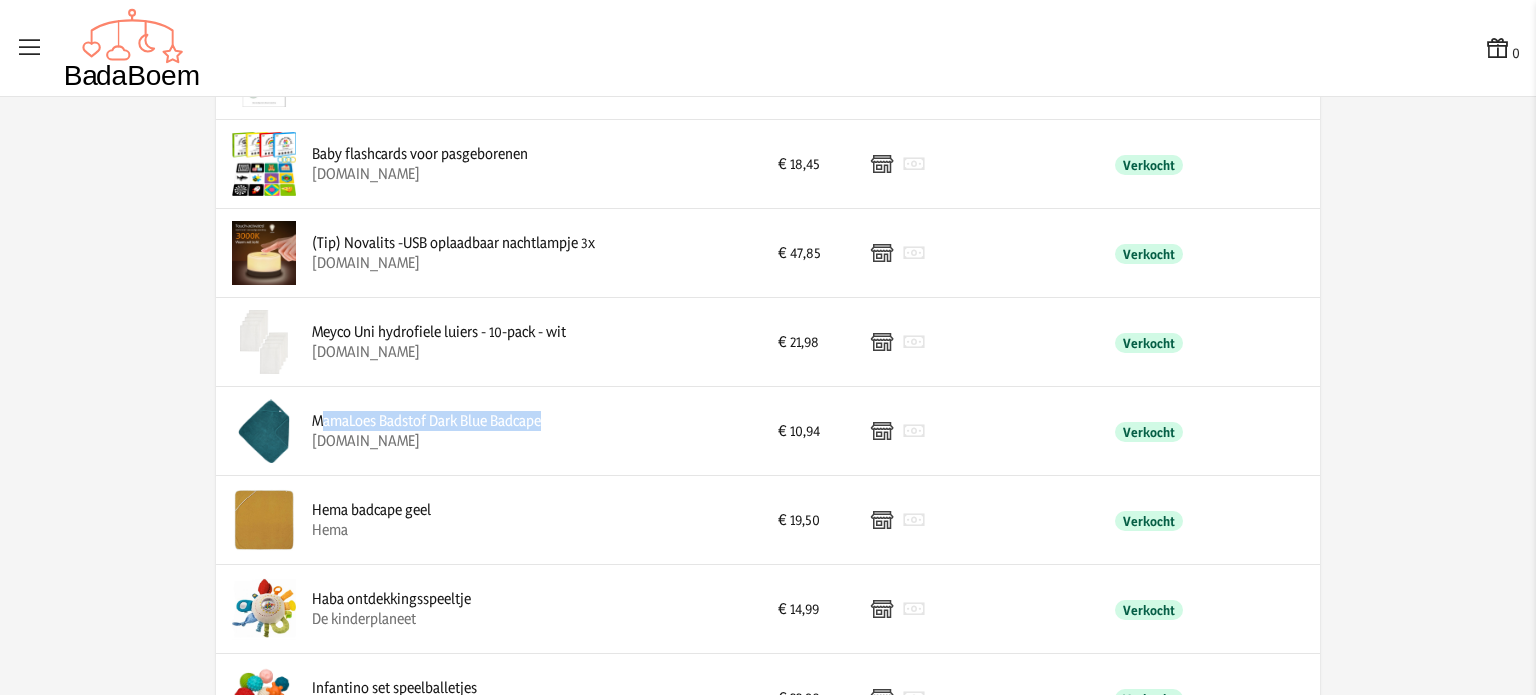 click on "MamaLoes Badstof Dark Blue Badcape" at bounding box center [426, 421] 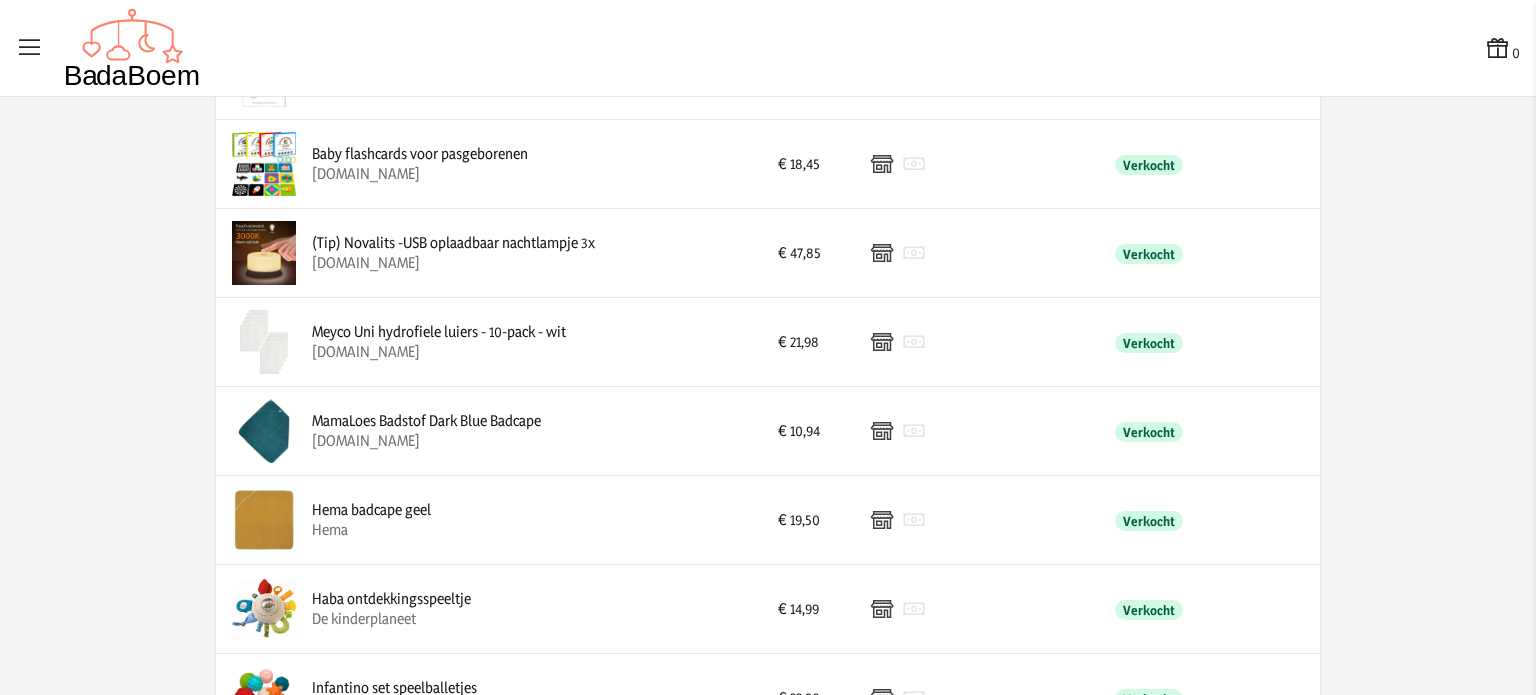 click at bounding box center [882, 431] 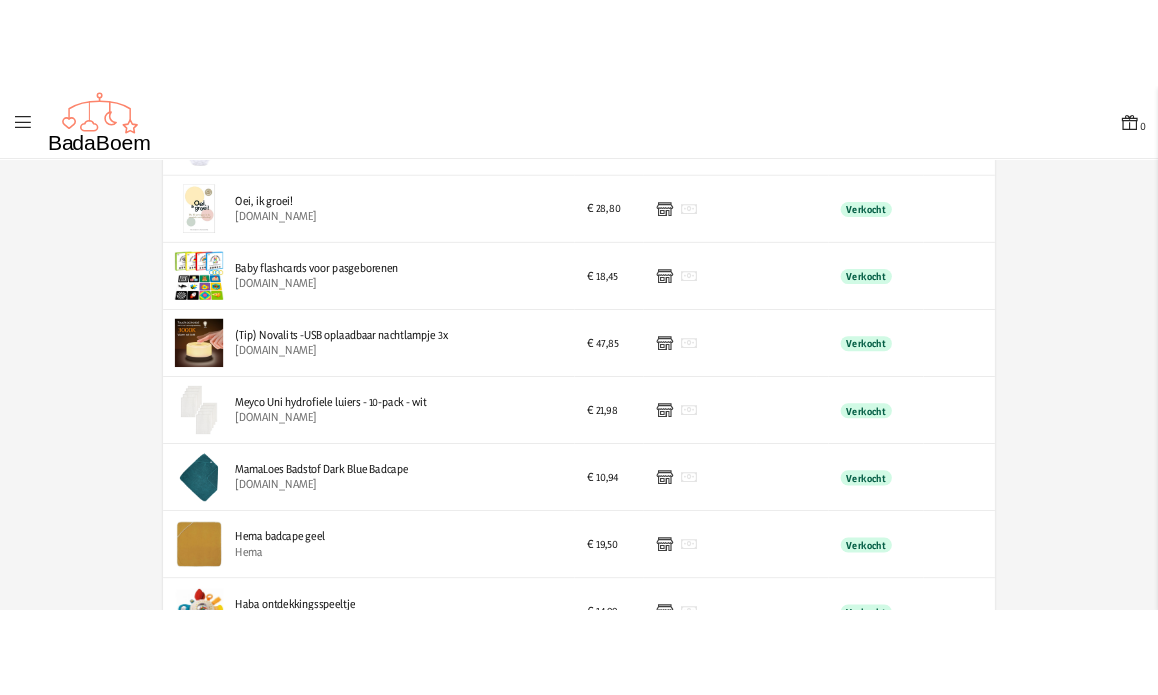 scroll, scrollTop: 300, scrollLeft: 0, axis: vertical 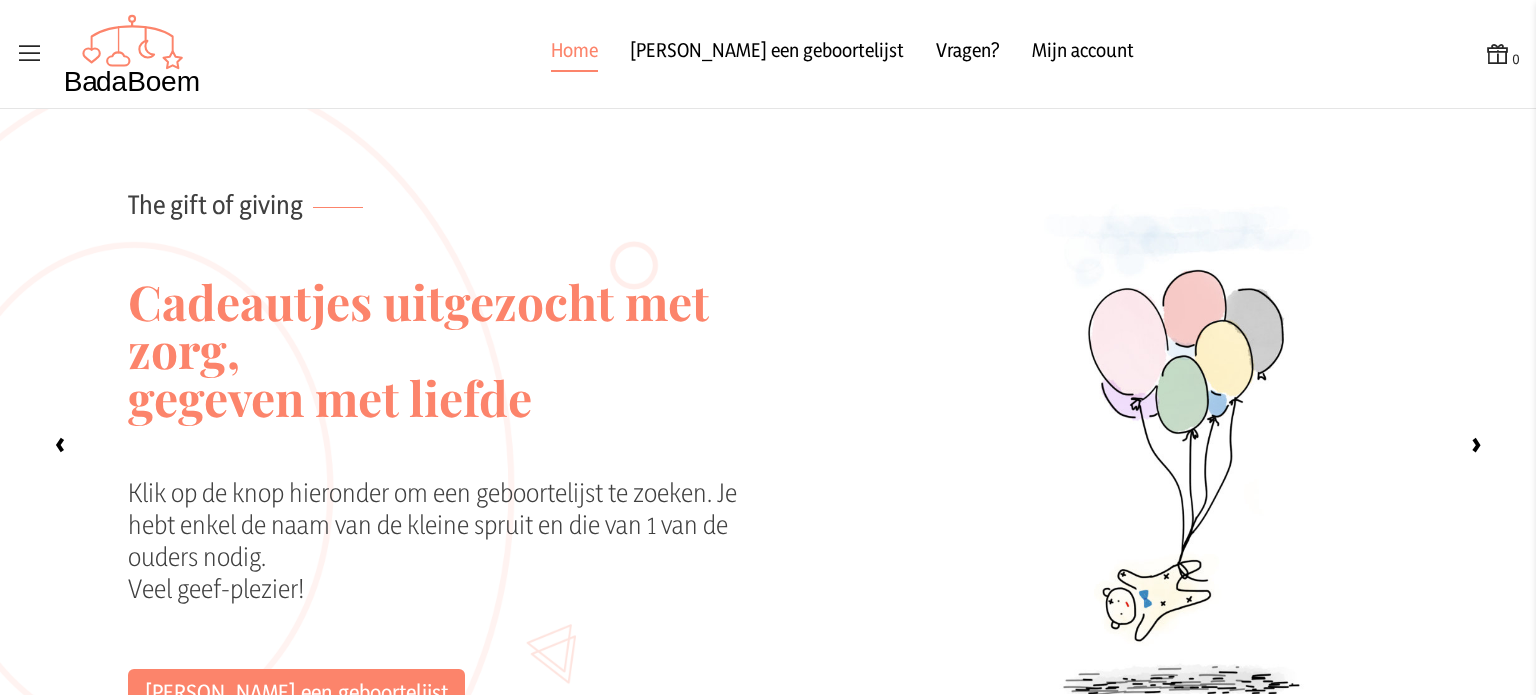 click at bounding box center [30, 54] 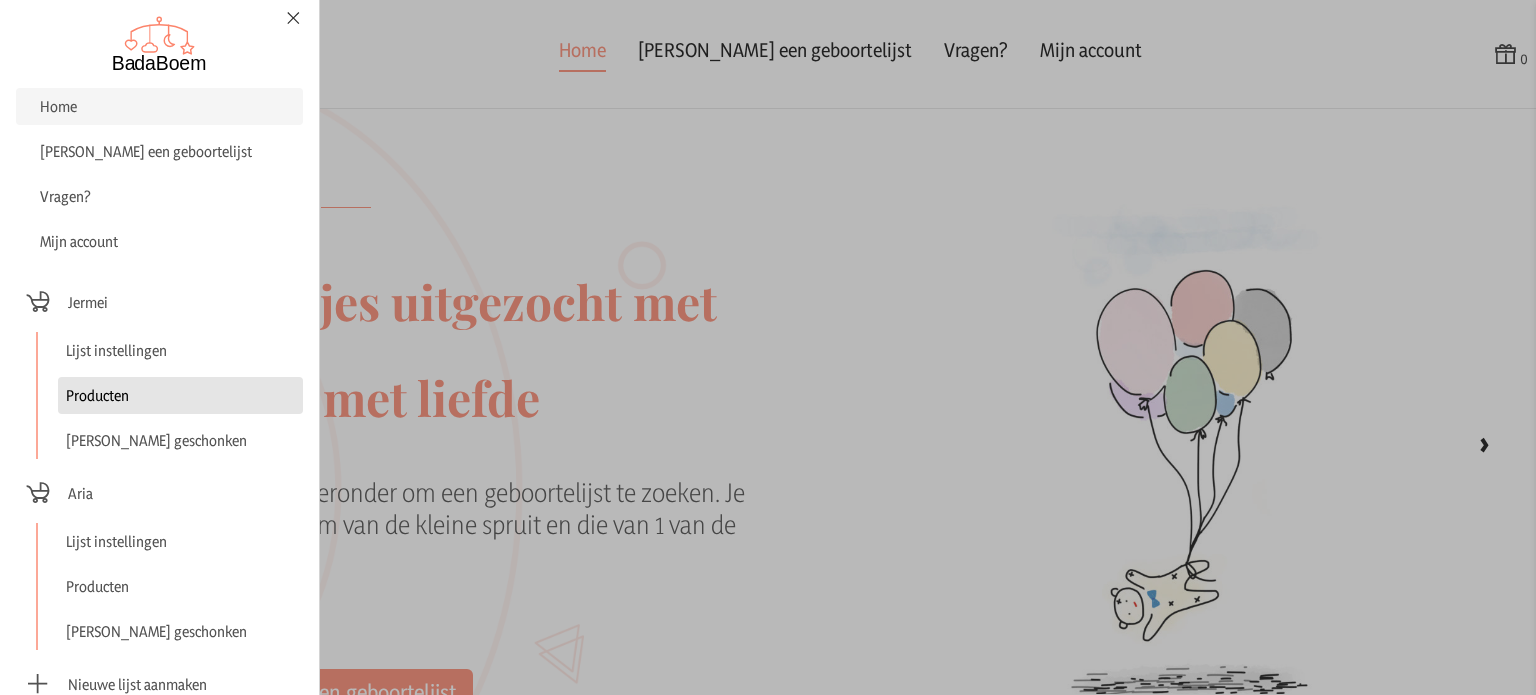 click on "Producten" at bounding box center (180, 395) 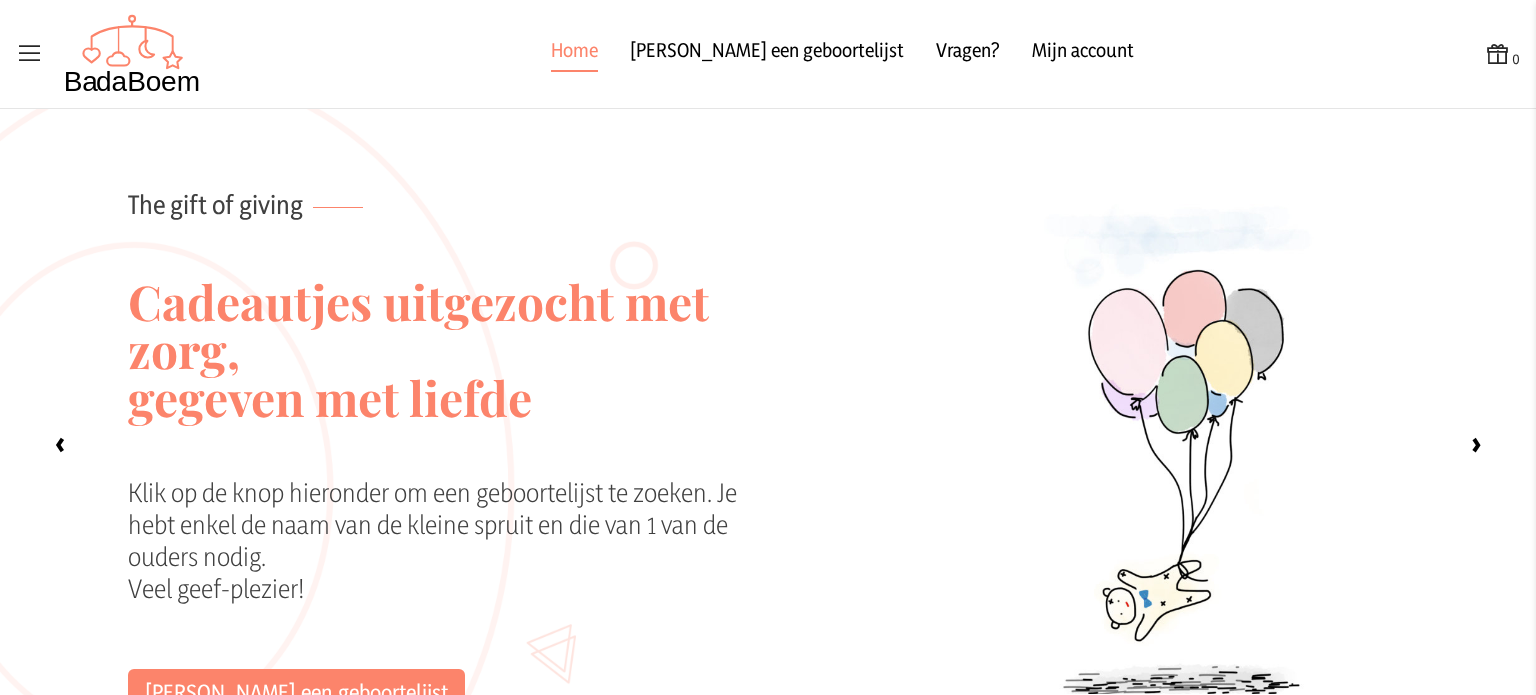 checkbox on "false" 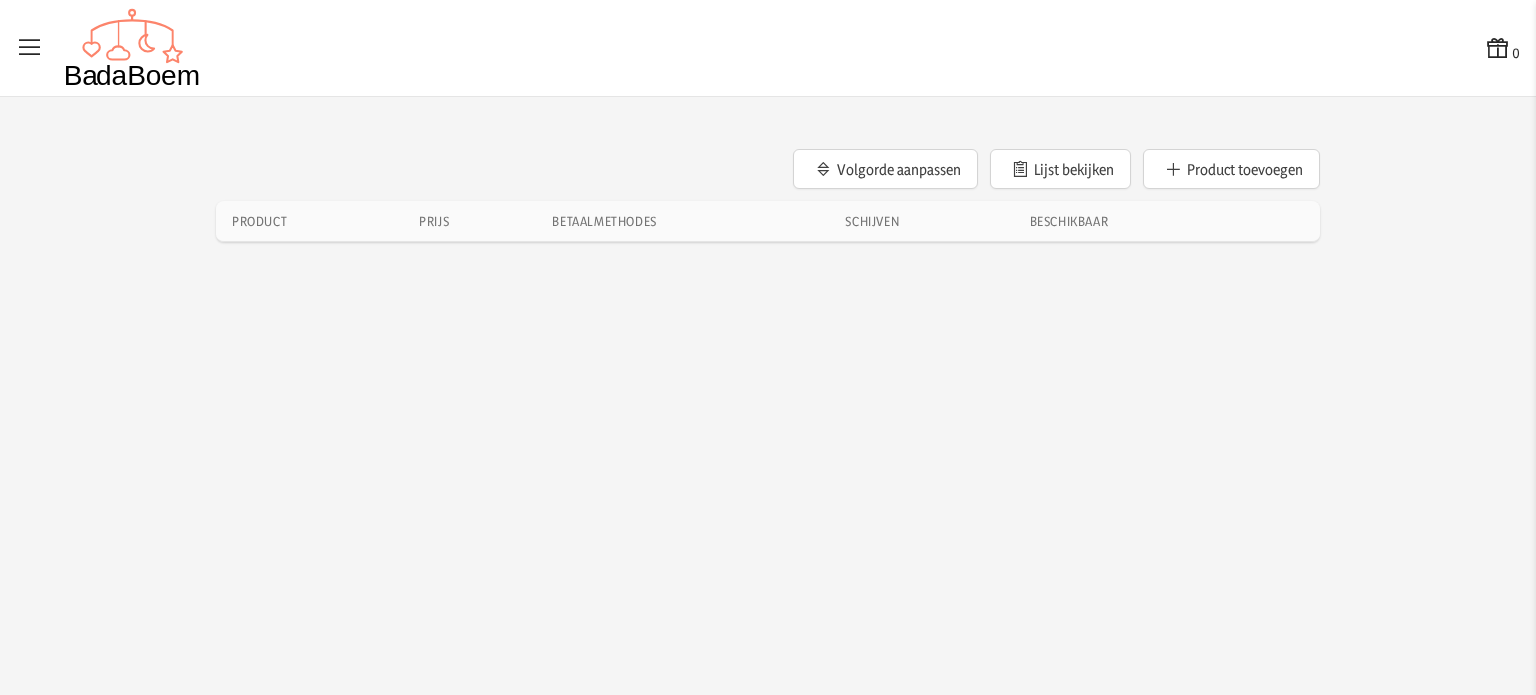 scroll, scrollTop: 0, scrollLeft: 0, axis: both 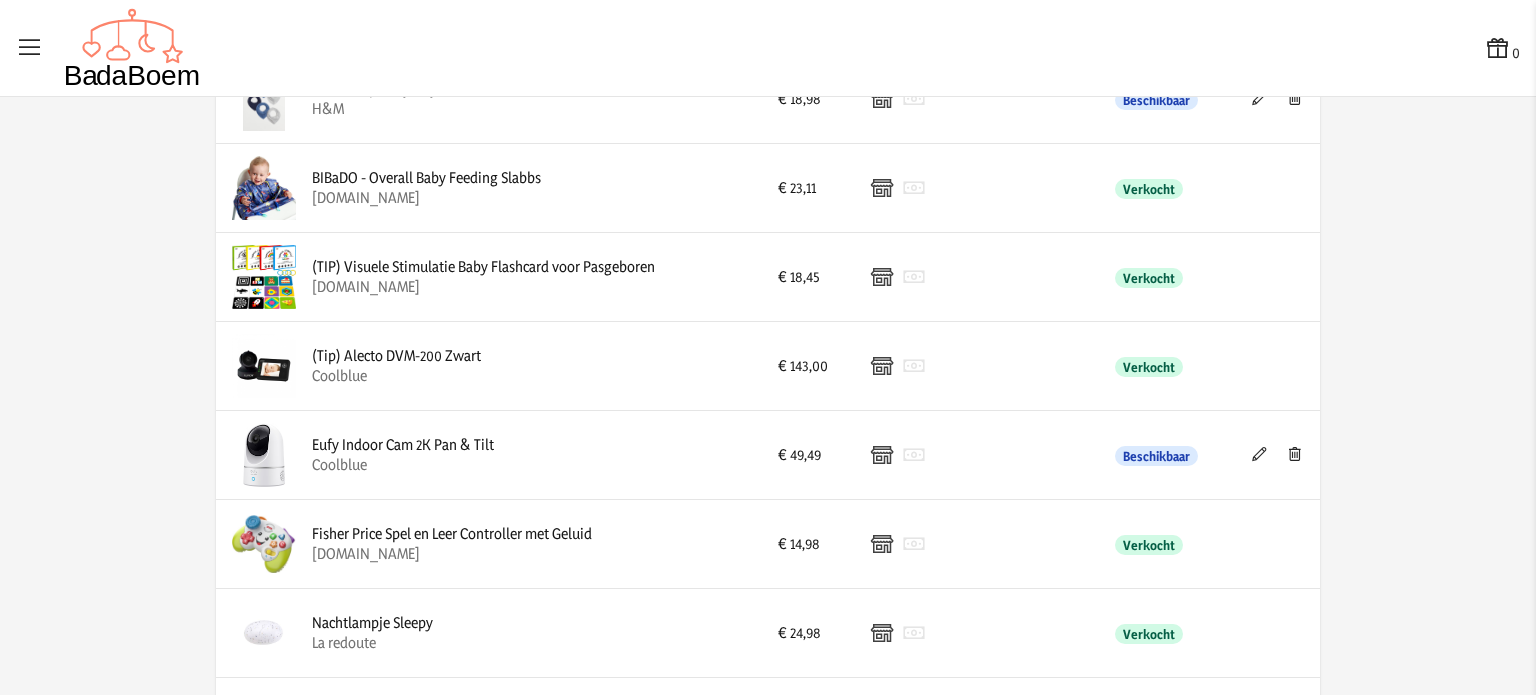 click on "Eufy Indoor Cam 2K Pan & Tilt" at bounding box center (403, 445) 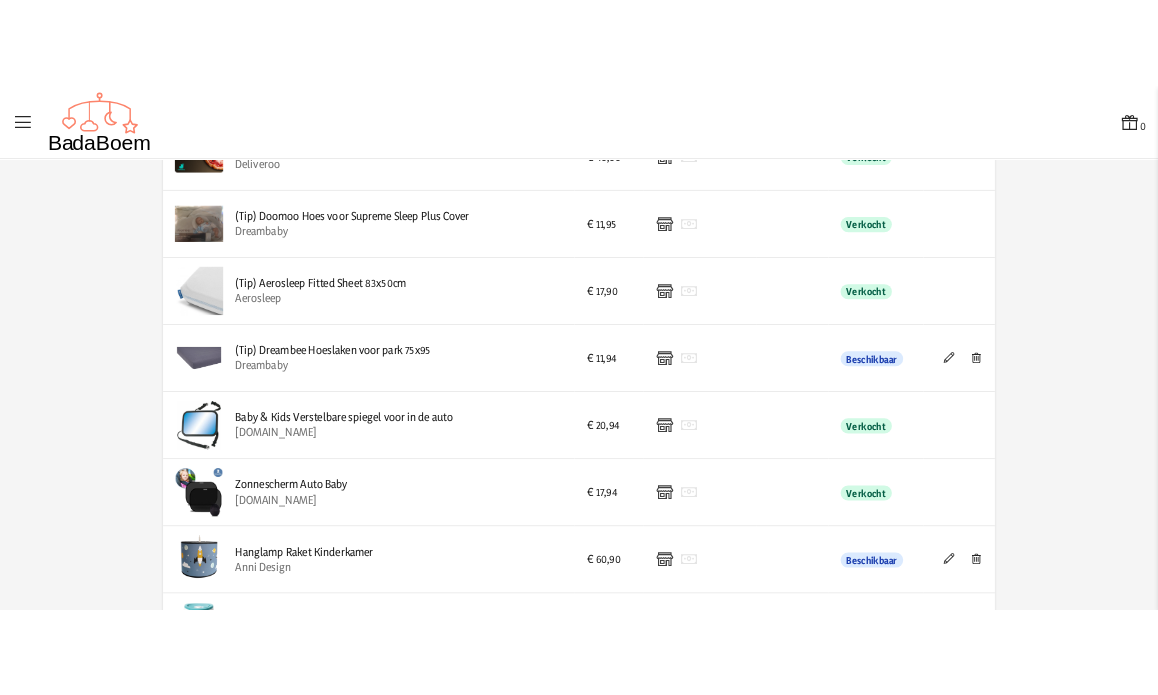 scroll, scrollTop: 3100, scrollLeft: 0, axis: vertical 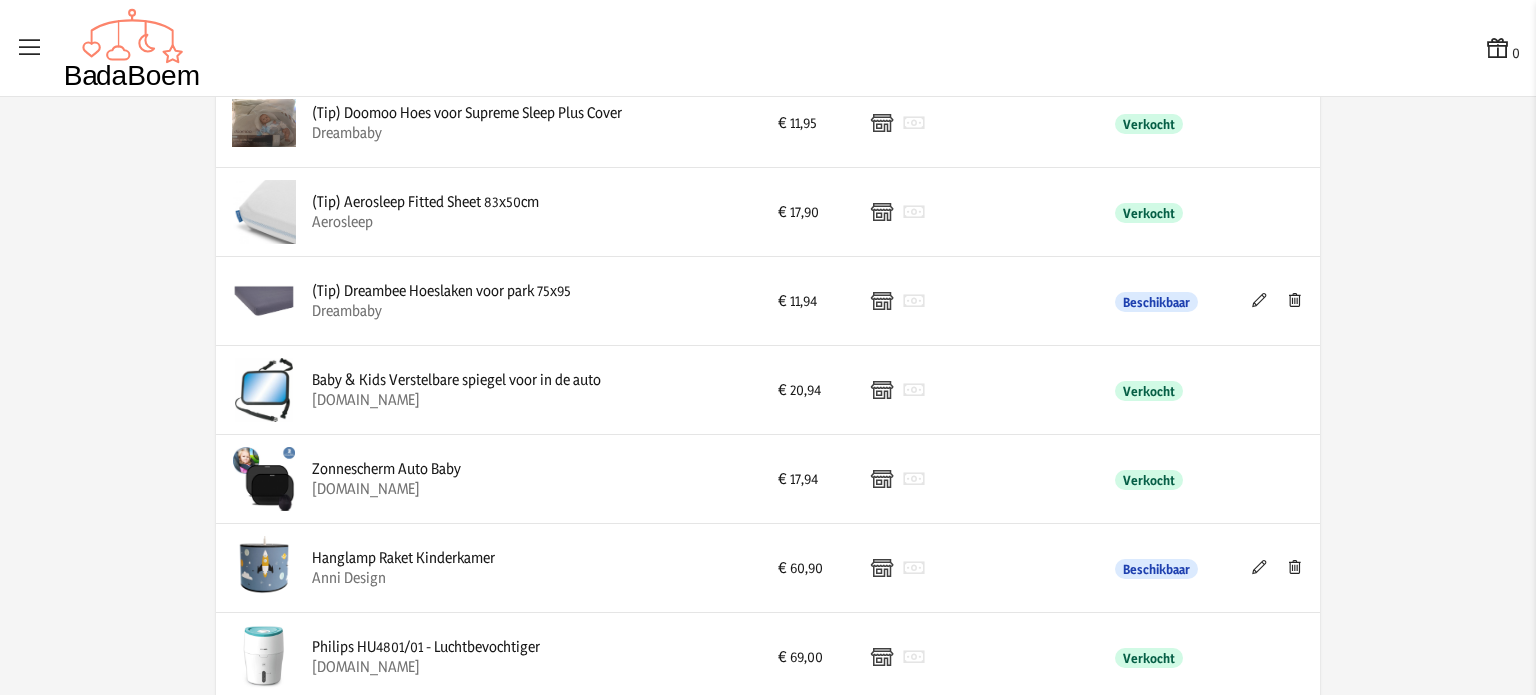 drag, startPoint x: 612, startPoint y: 373, endPoint x: 206, endPoint y: 399, distance: 406.83167 